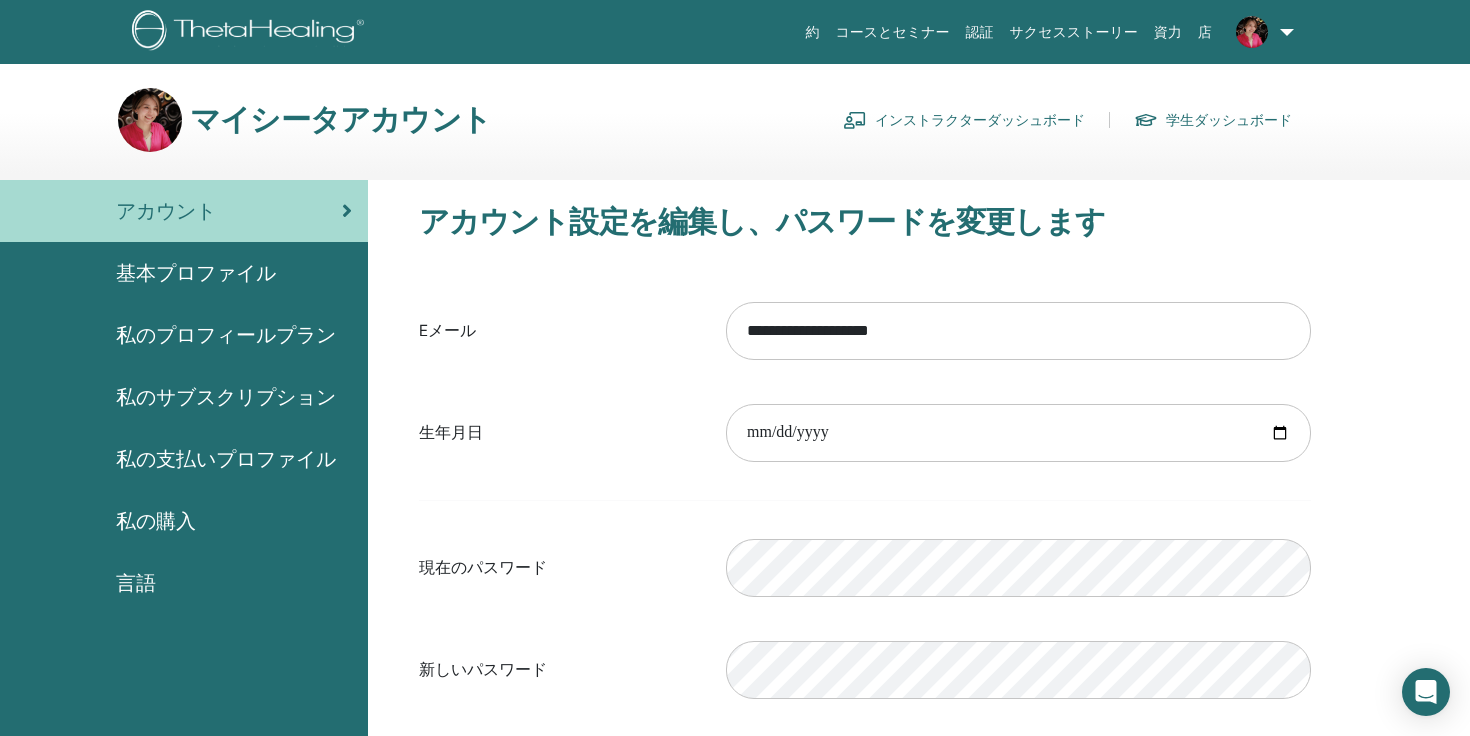 scroll, scrollTop: 0, scrollLeft: 0, axis: both 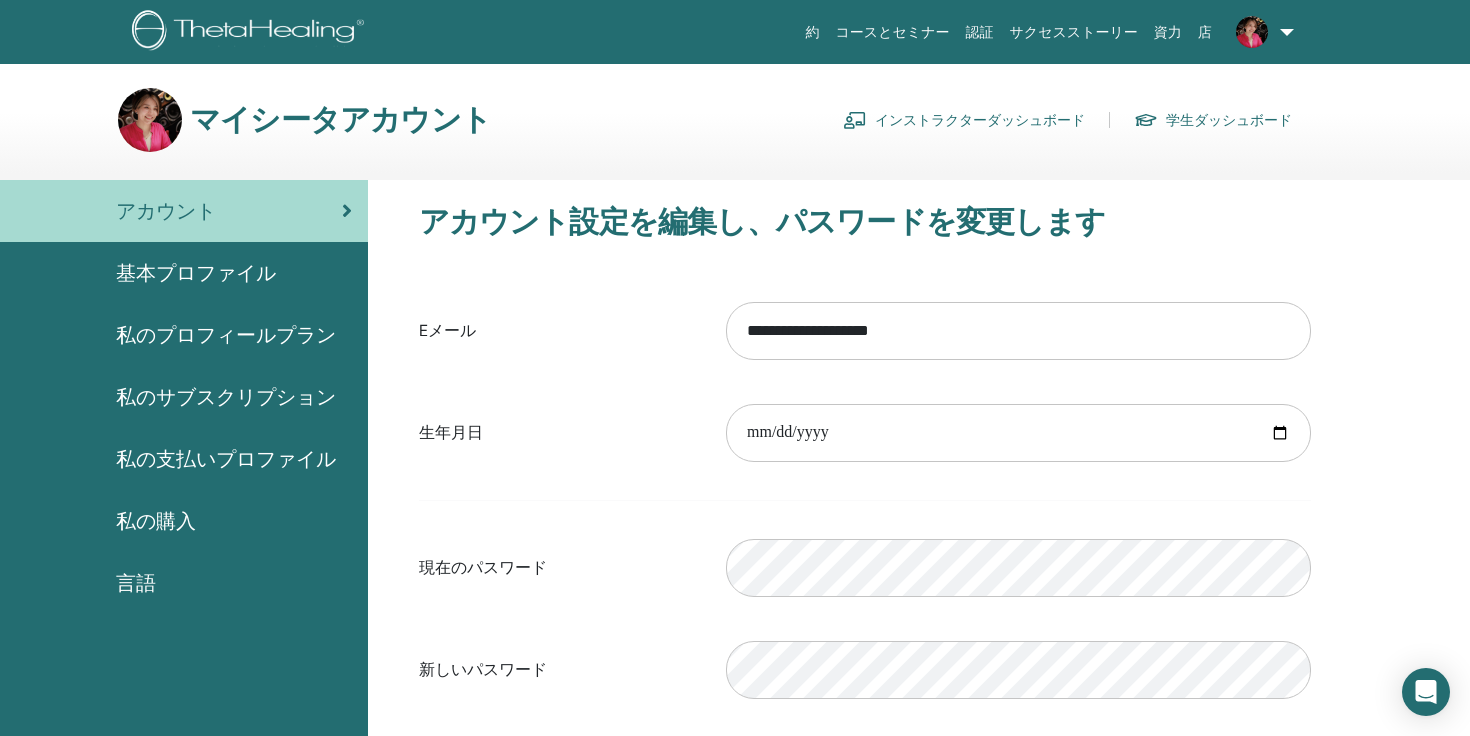 click on "基本プロファイル" at bounding box center (196, 273) 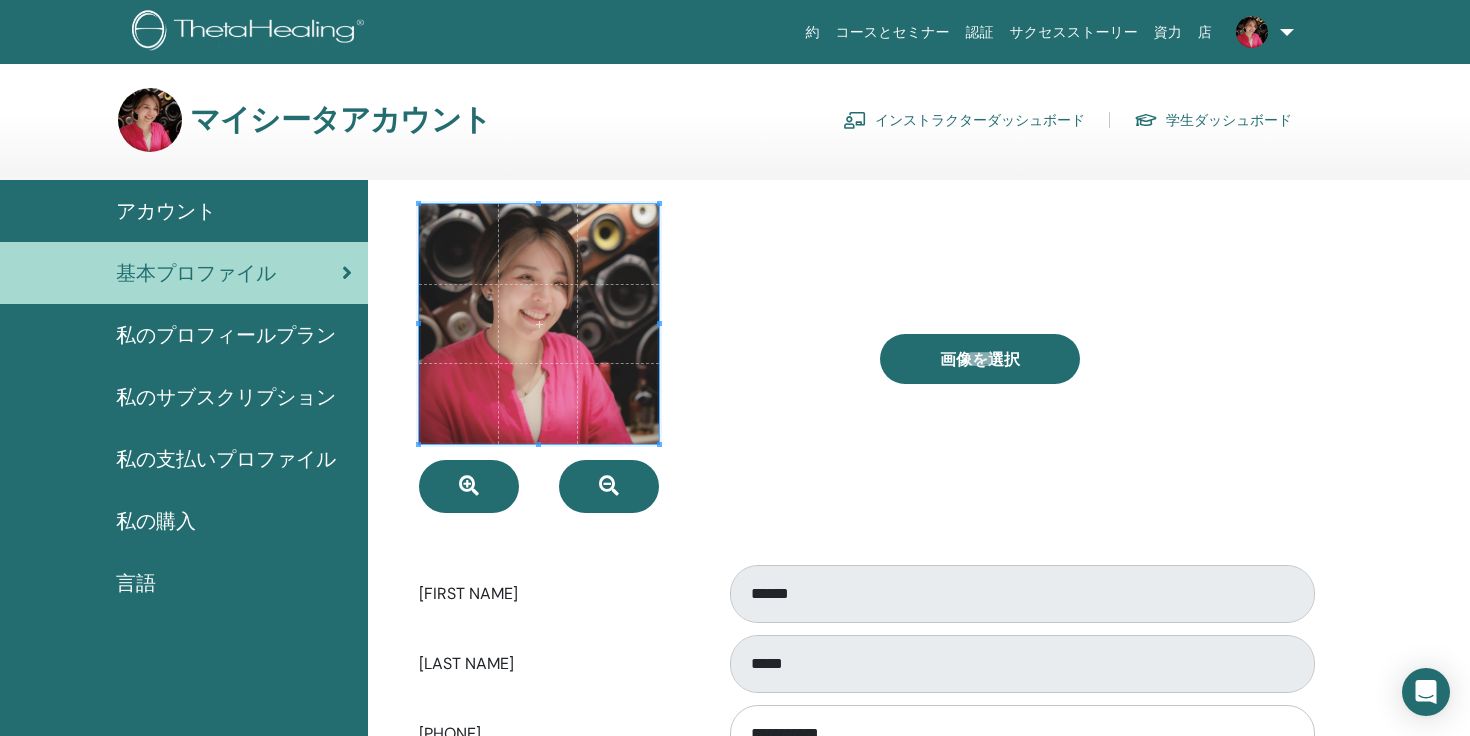 scroll, scrollTop: 0, scrollLeft: 0, axis: both 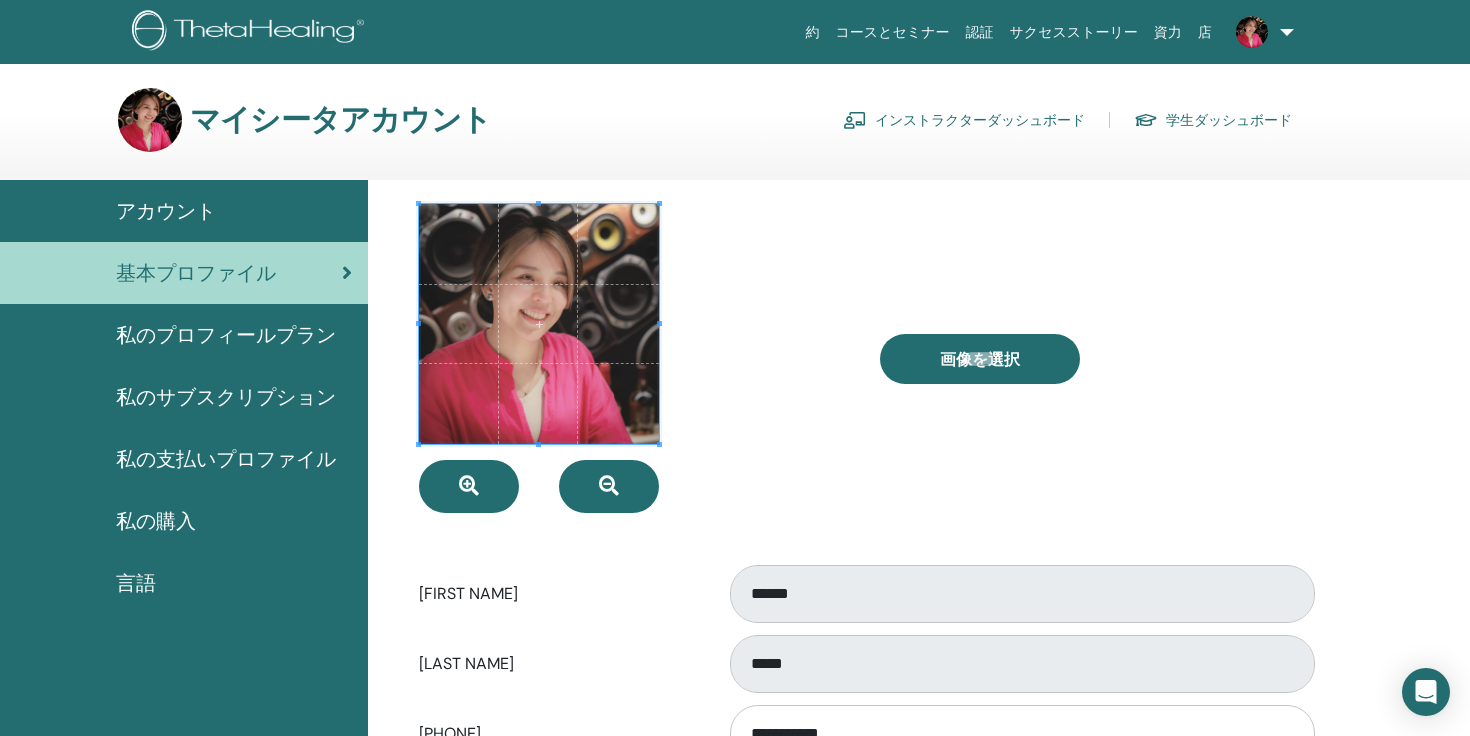 click on "マイシータアカウント" at bounding box center [340, 120] 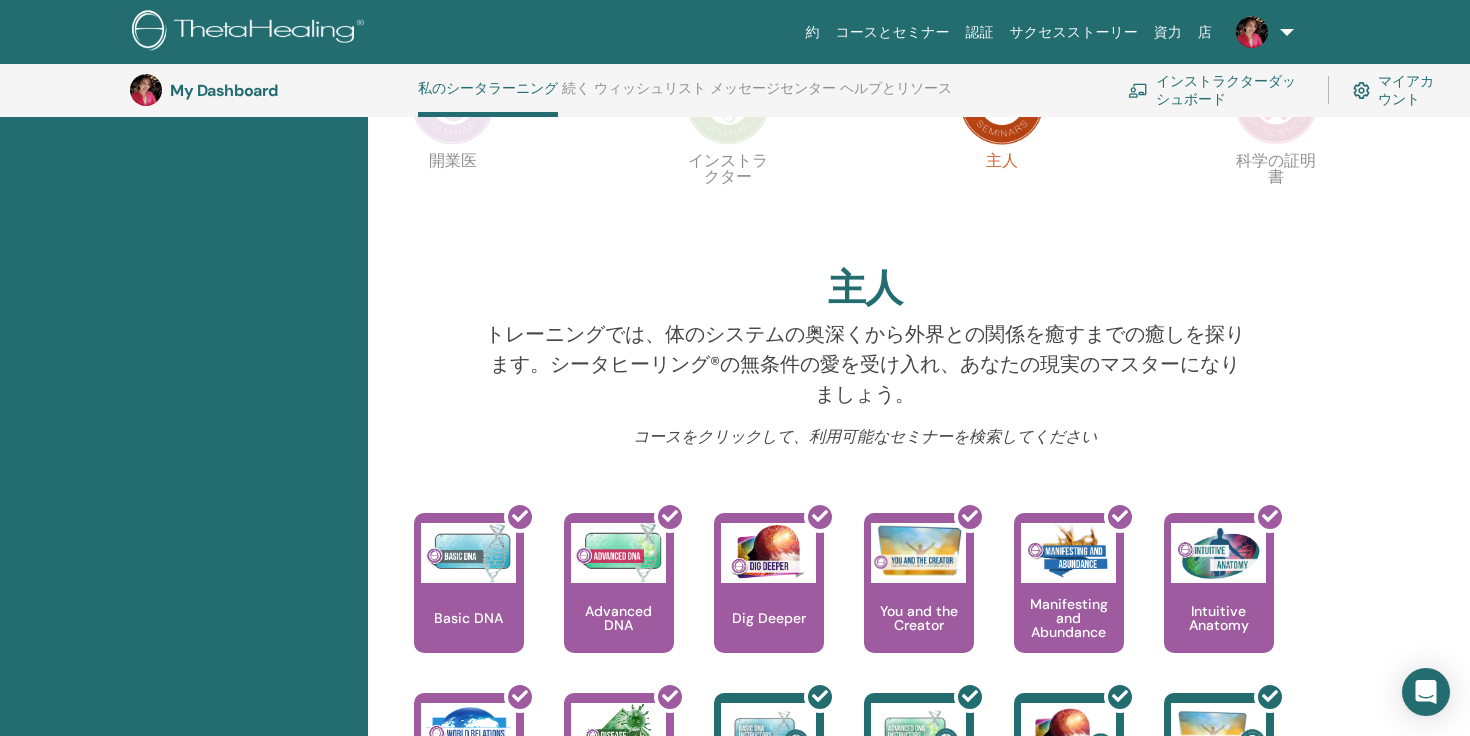 scroll, scrollTop: 444, scrollLeft: 0, axis: vertical 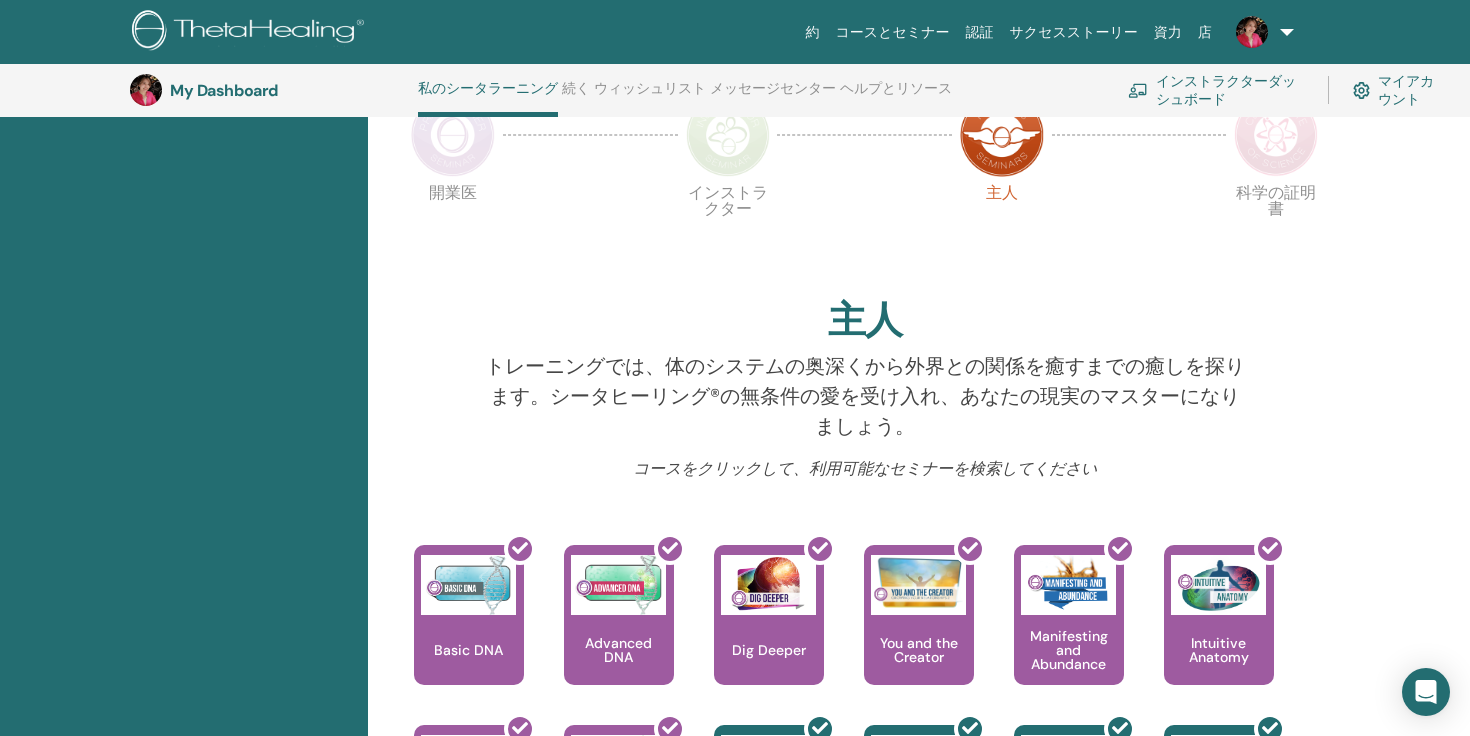click at bounding box center [1276, 135] 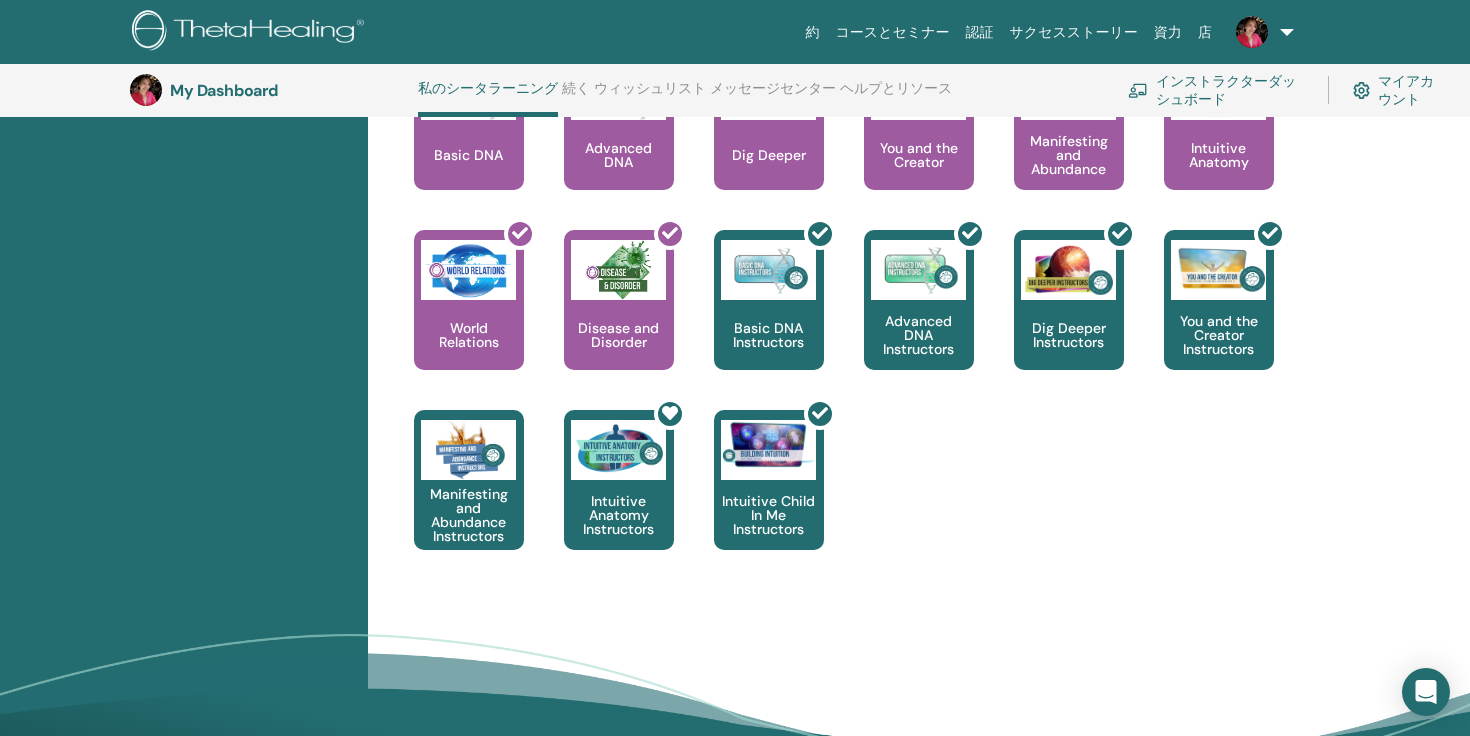 scroll, scrollTop: 1080, scrollLeft: 0, axis: vertical 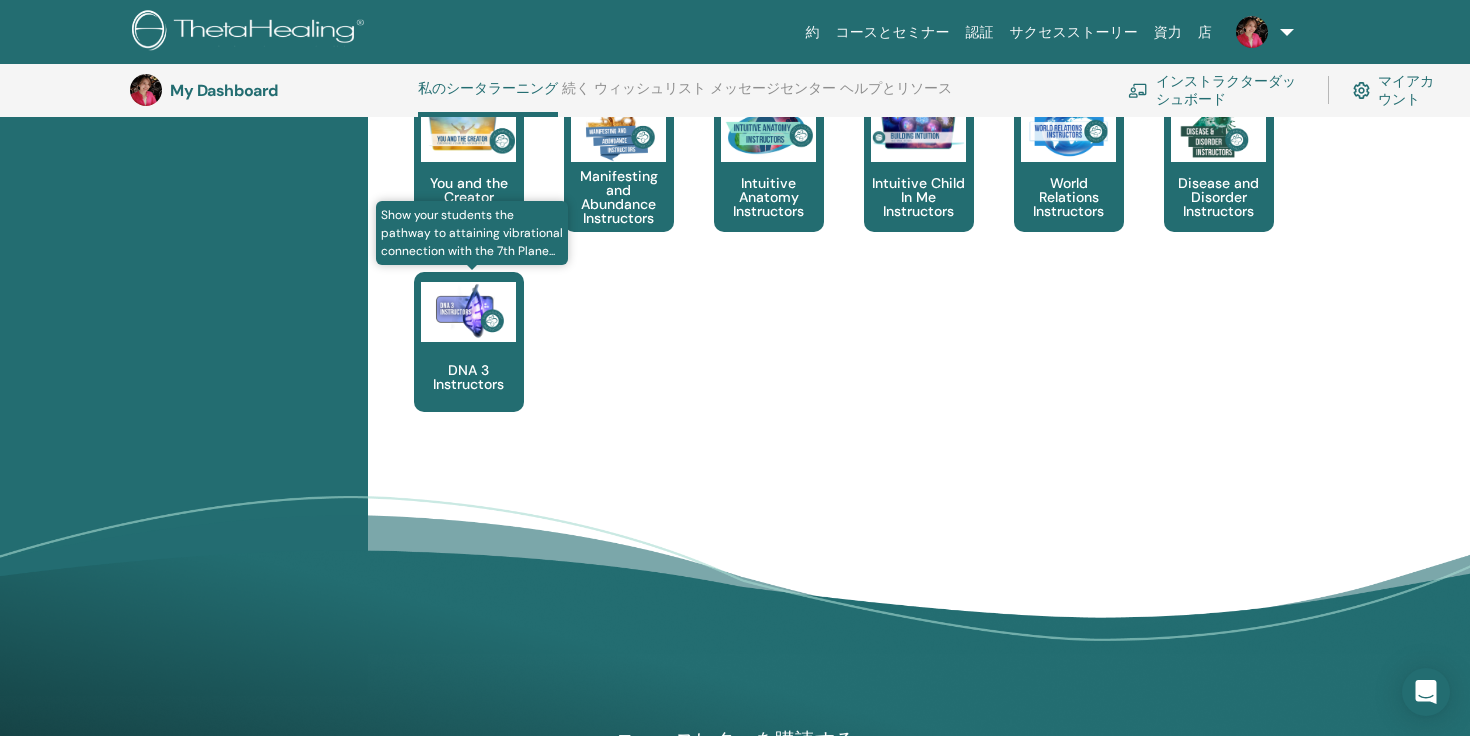 click on "DNA 3 Instructors" at bounding box center [469, 342] 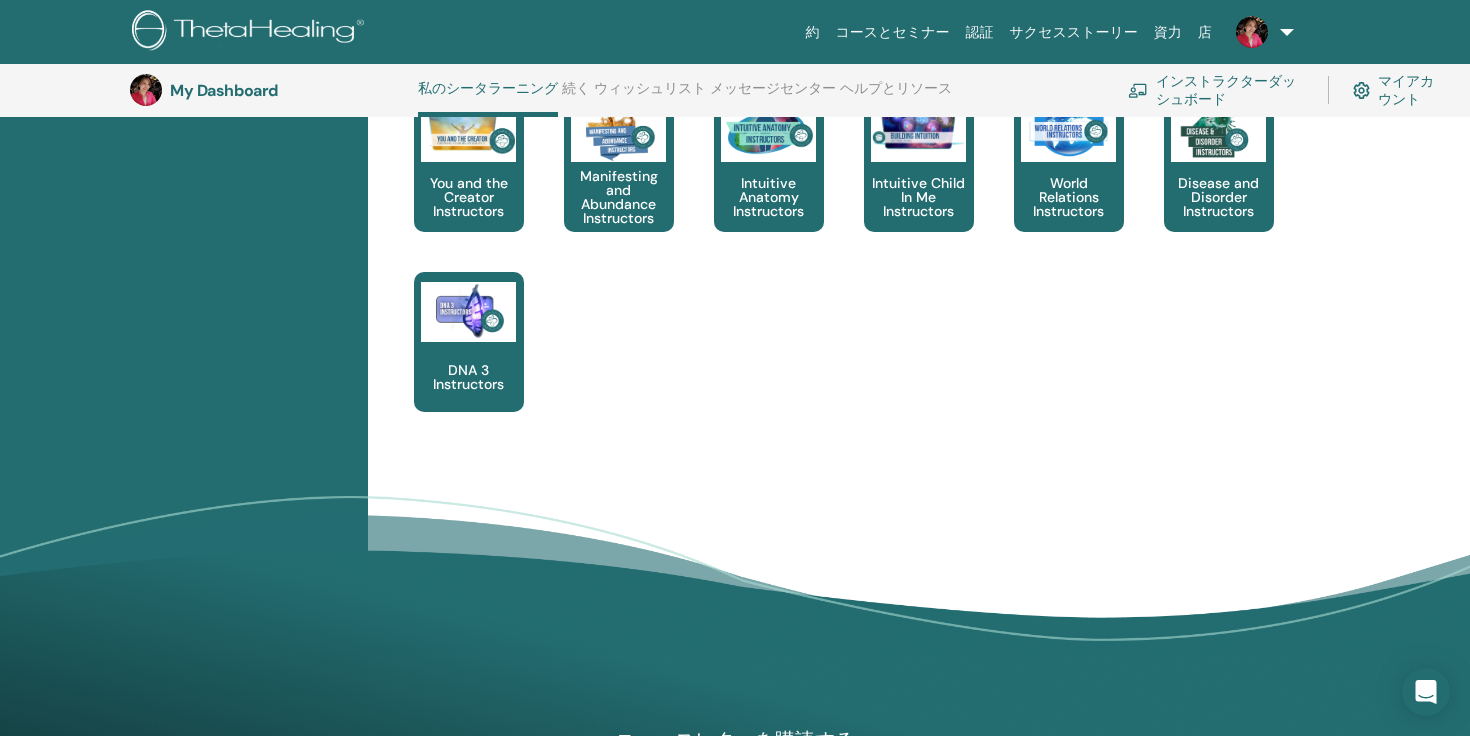 scroll, scrollTop: 659, scrollLeft: 0, axis: vertical 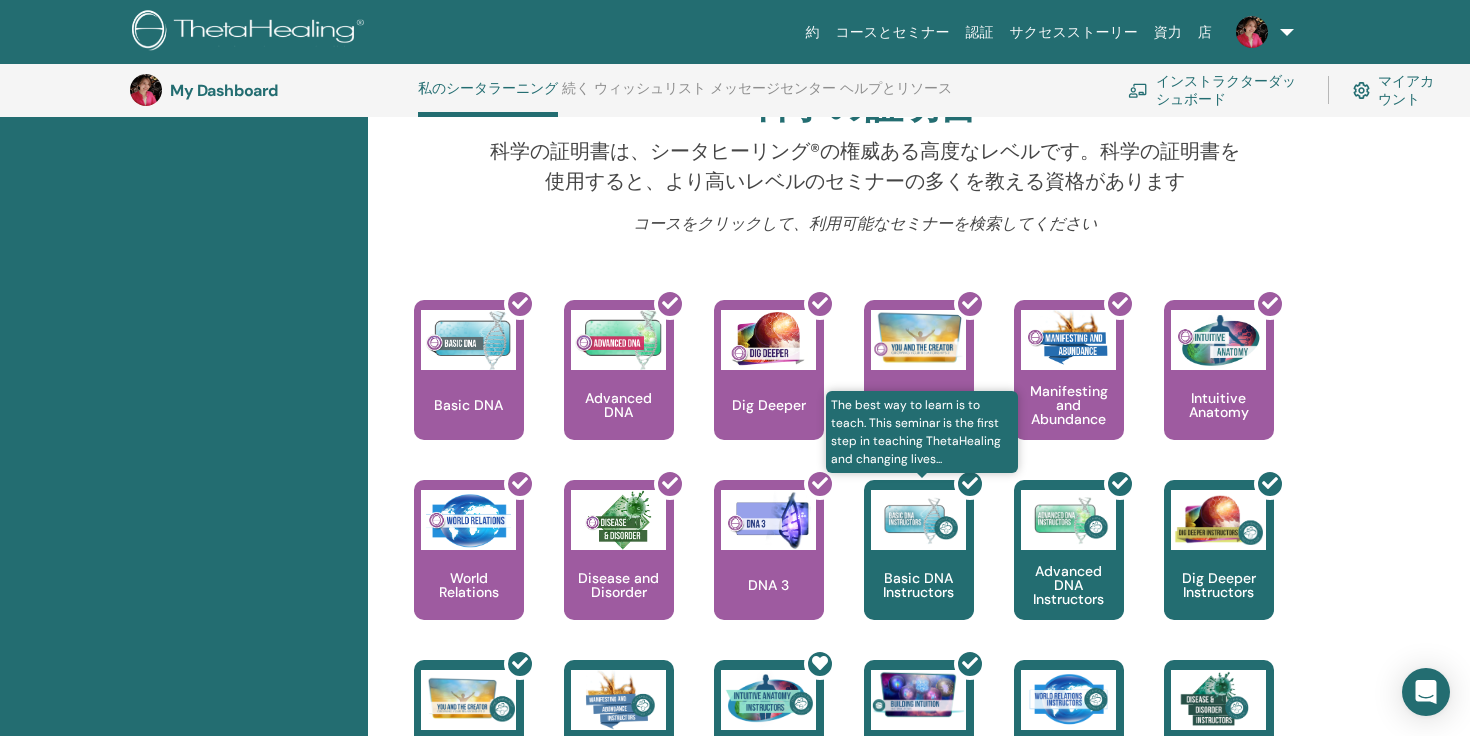 click at bounding box center [931, 558] 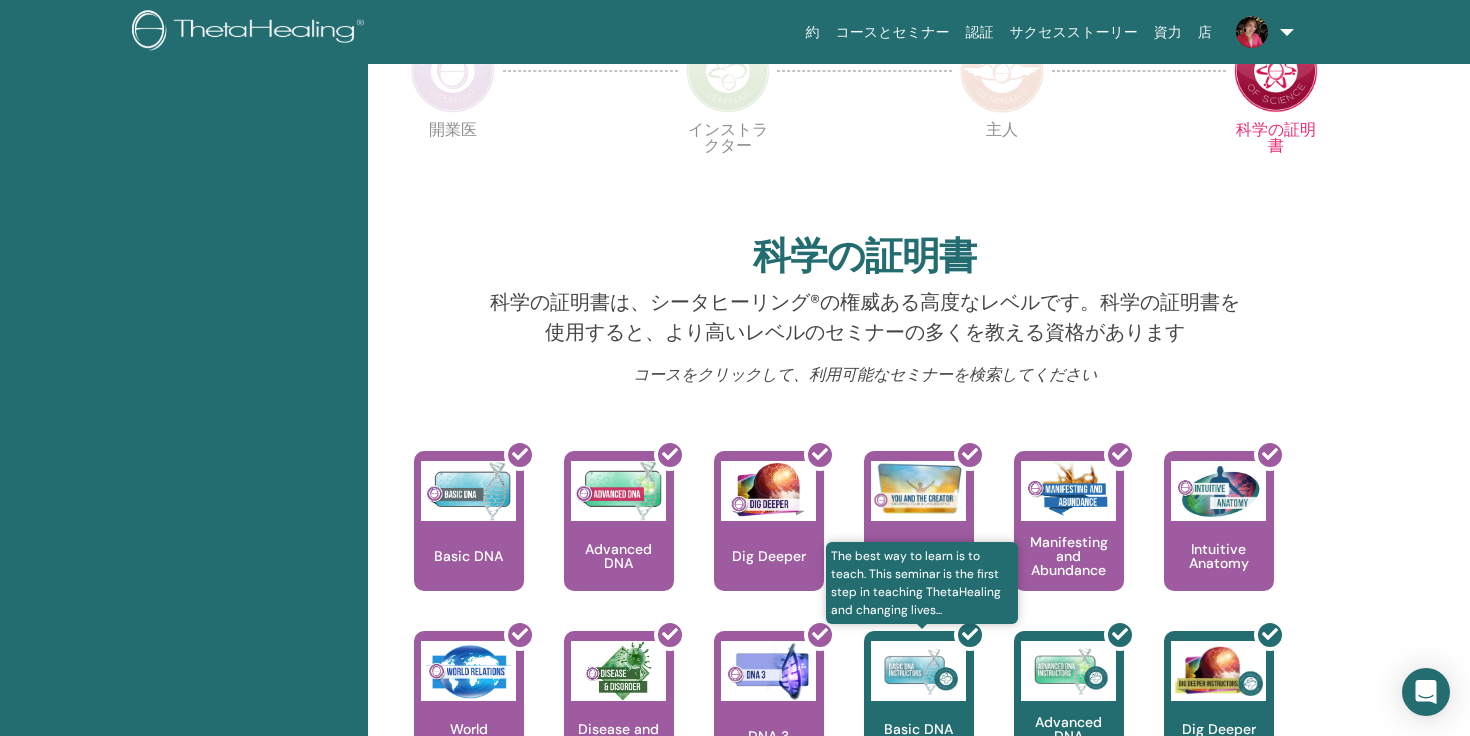 scroll, scrollTop: 0, scrollLeft: 0, axis: both 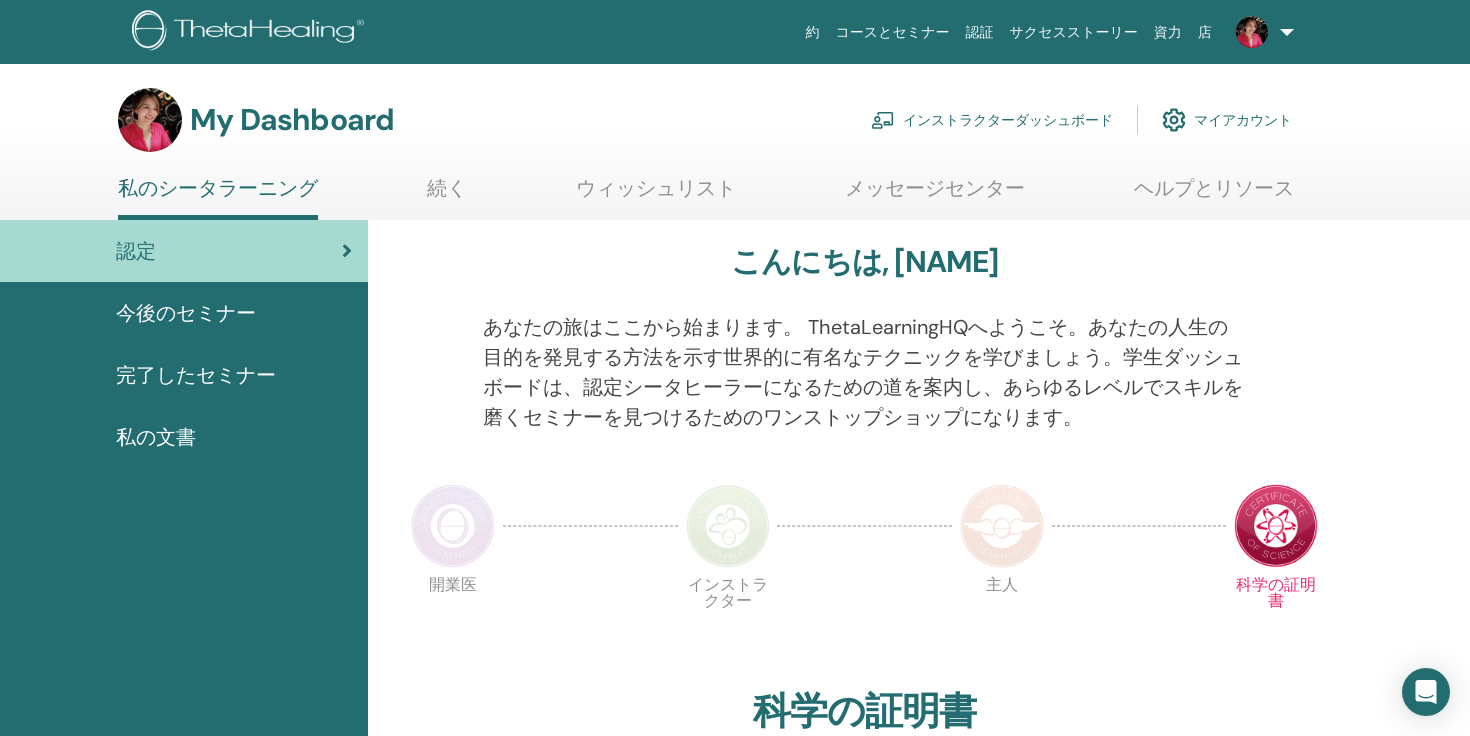 click on "続く" at bounding box center [447, 195] 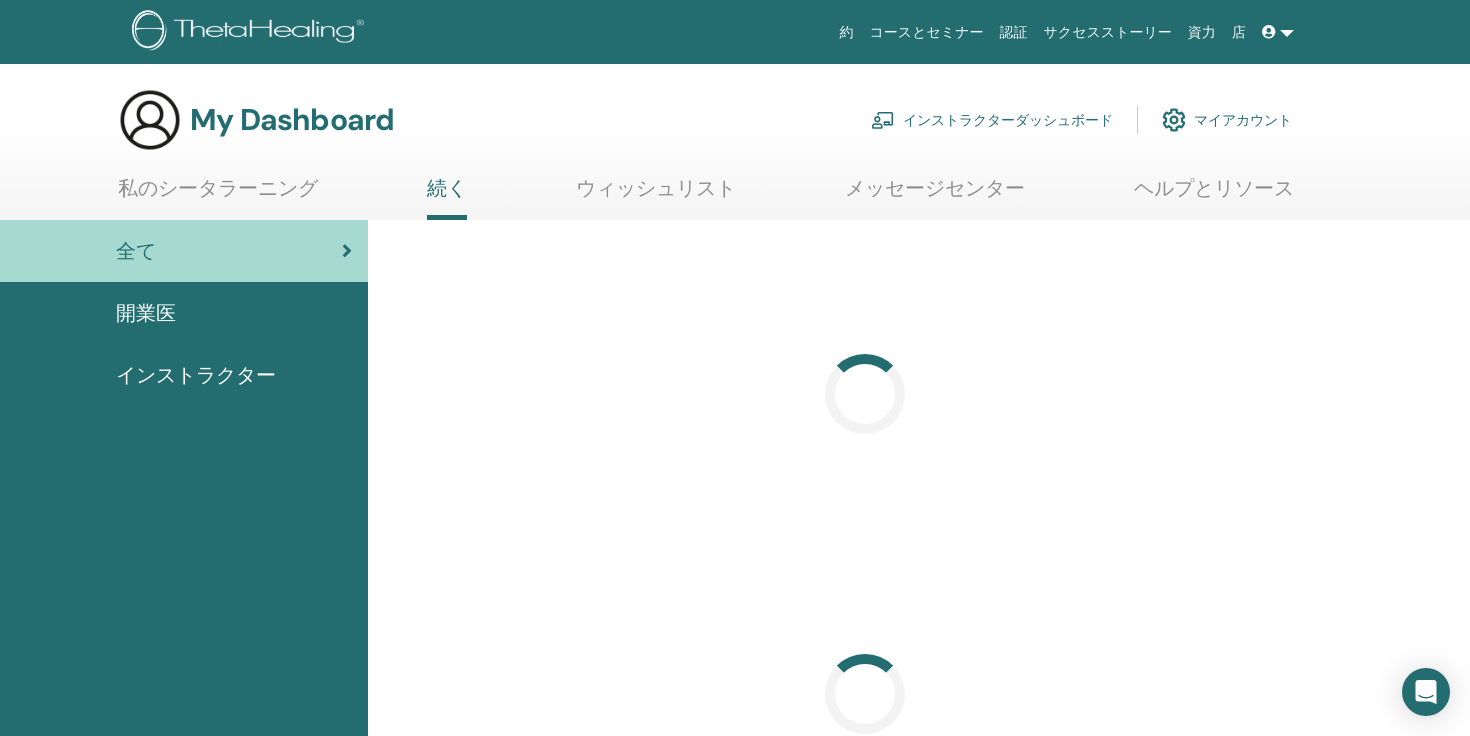 scroll, scrollTop: 0, scrollLeft: 0, axis: both 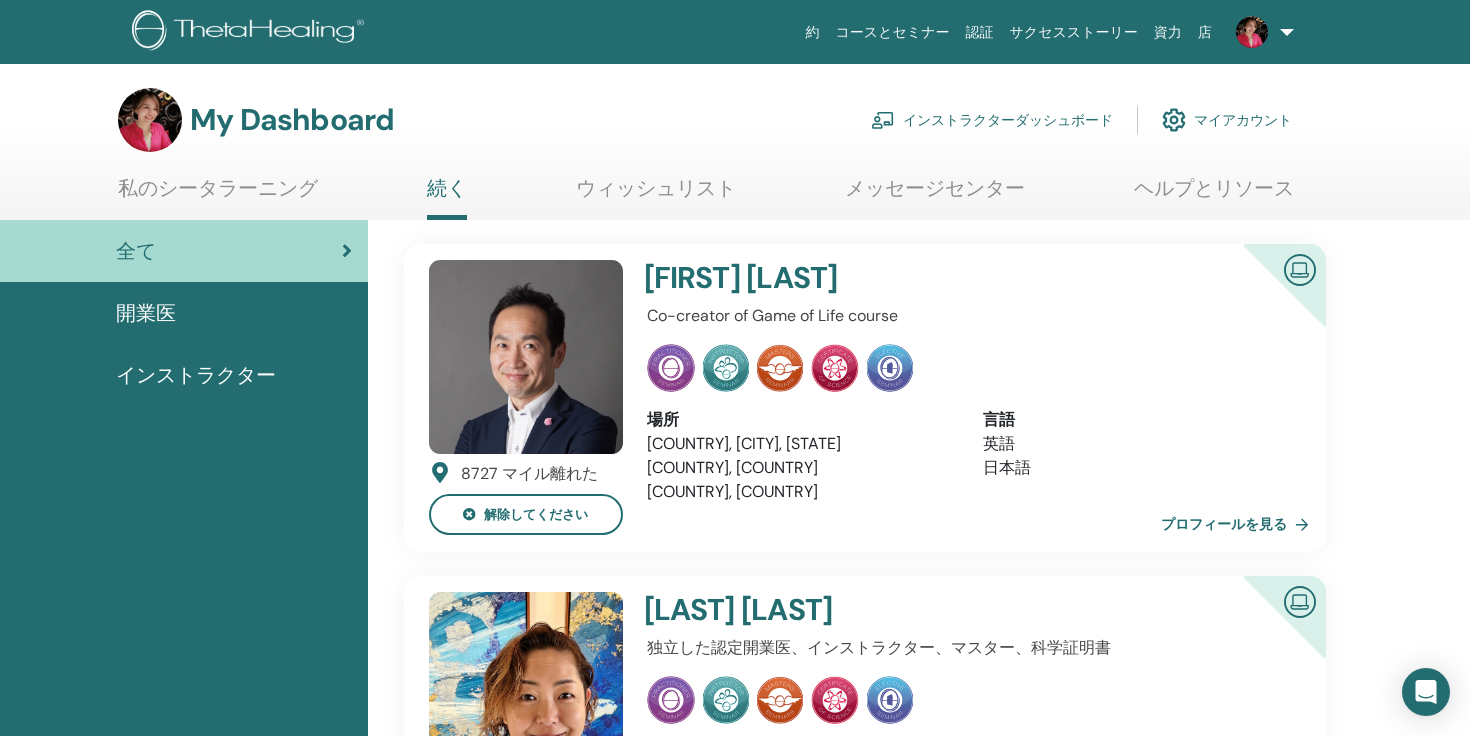 click on "私のシータラーニング" at bounding box center (218, 195) 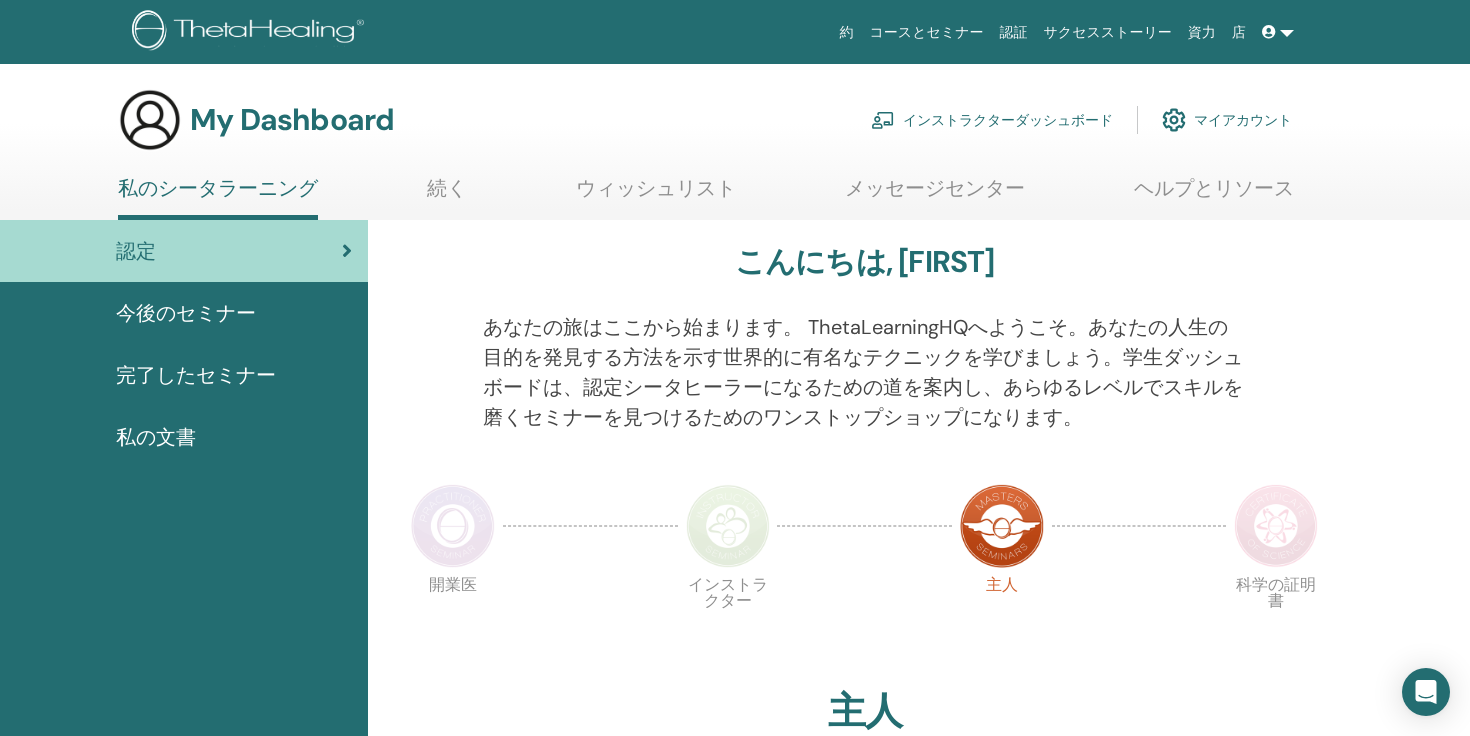 scroll, scrollTop: 0, scrollLeft: 0, axis: both 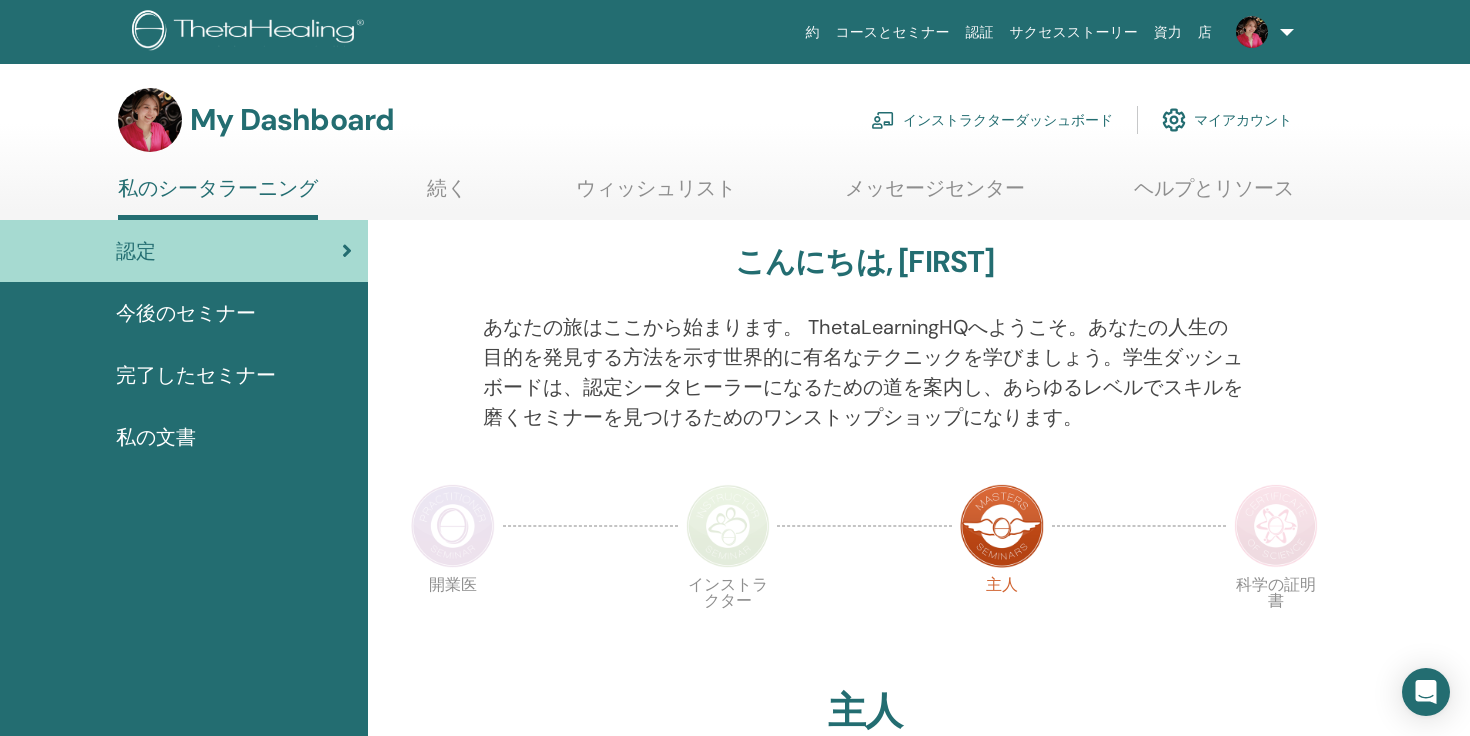 click on "完了したセミナー" at bounding box center [196, 375] 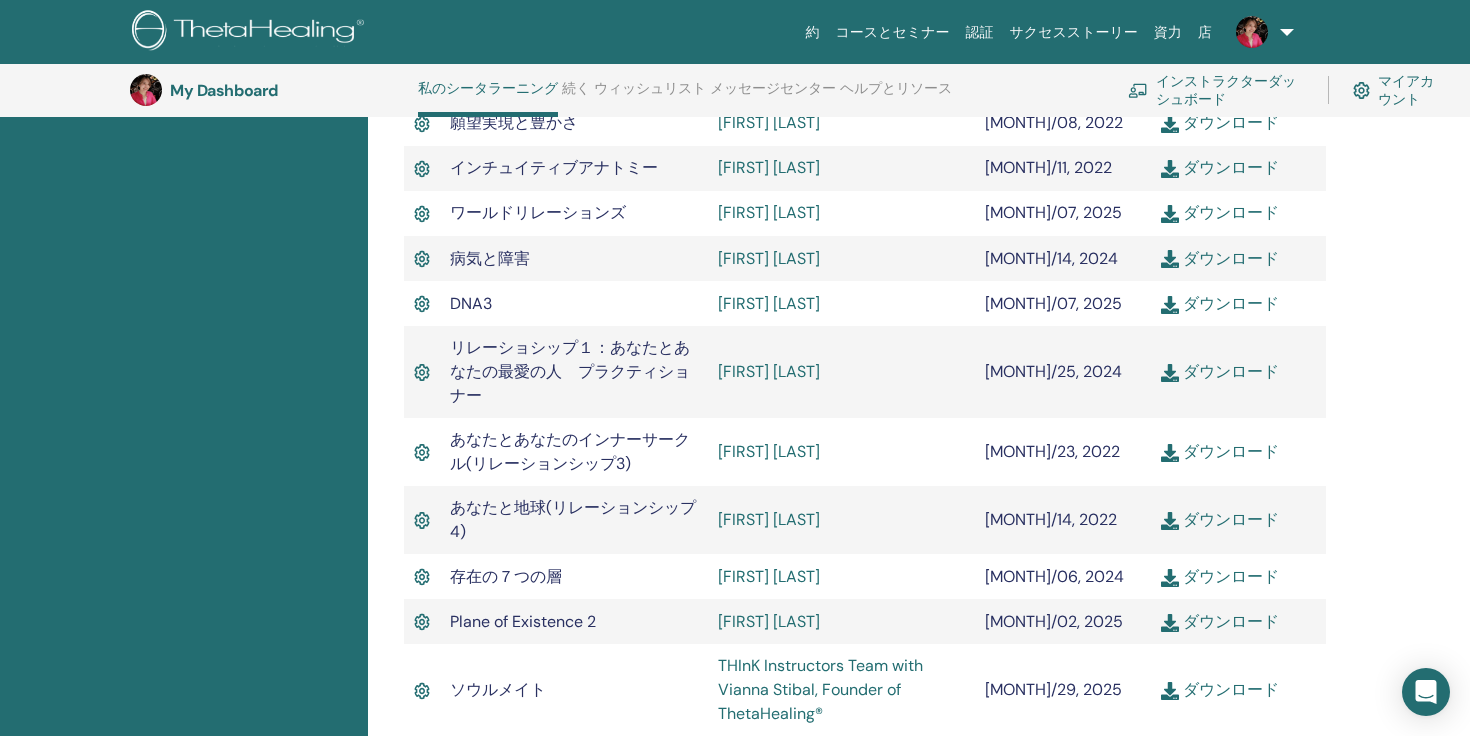 scroll, scrollTop: 1227, scrollLeft: 0, axis: vertical 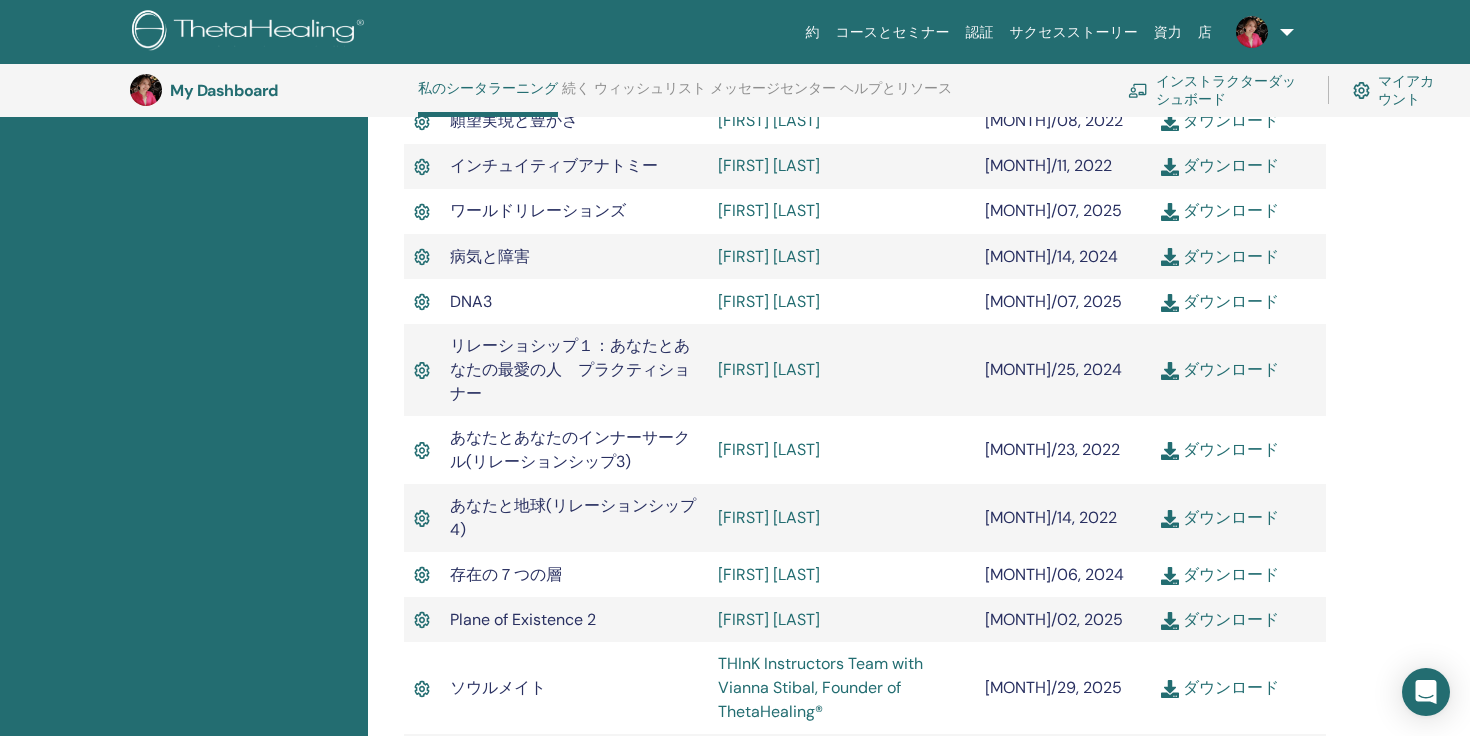 click on "[FIRST] [LAST]" at bounding box center (769, 517) 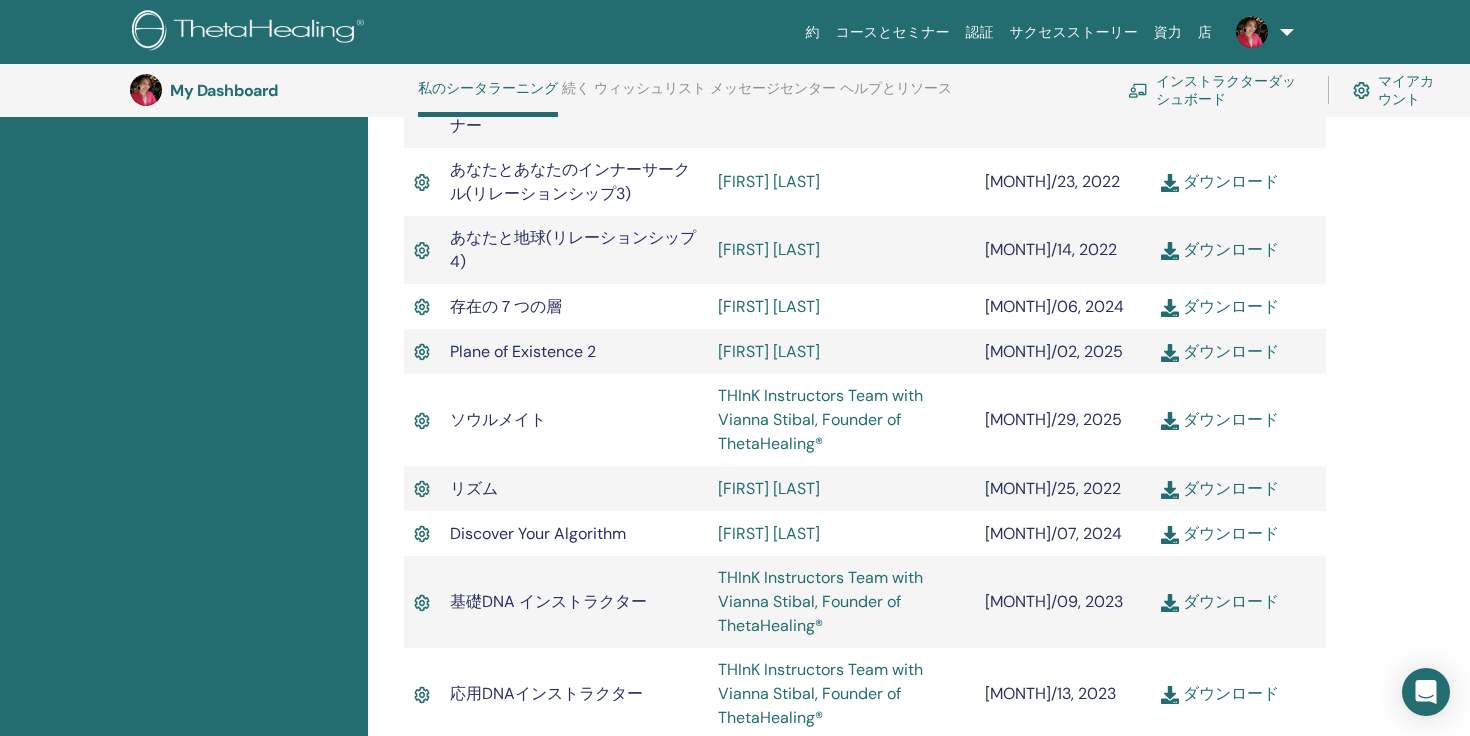 scroll, scrollTop: 1502, scrollLeft: 0, axis: vertical 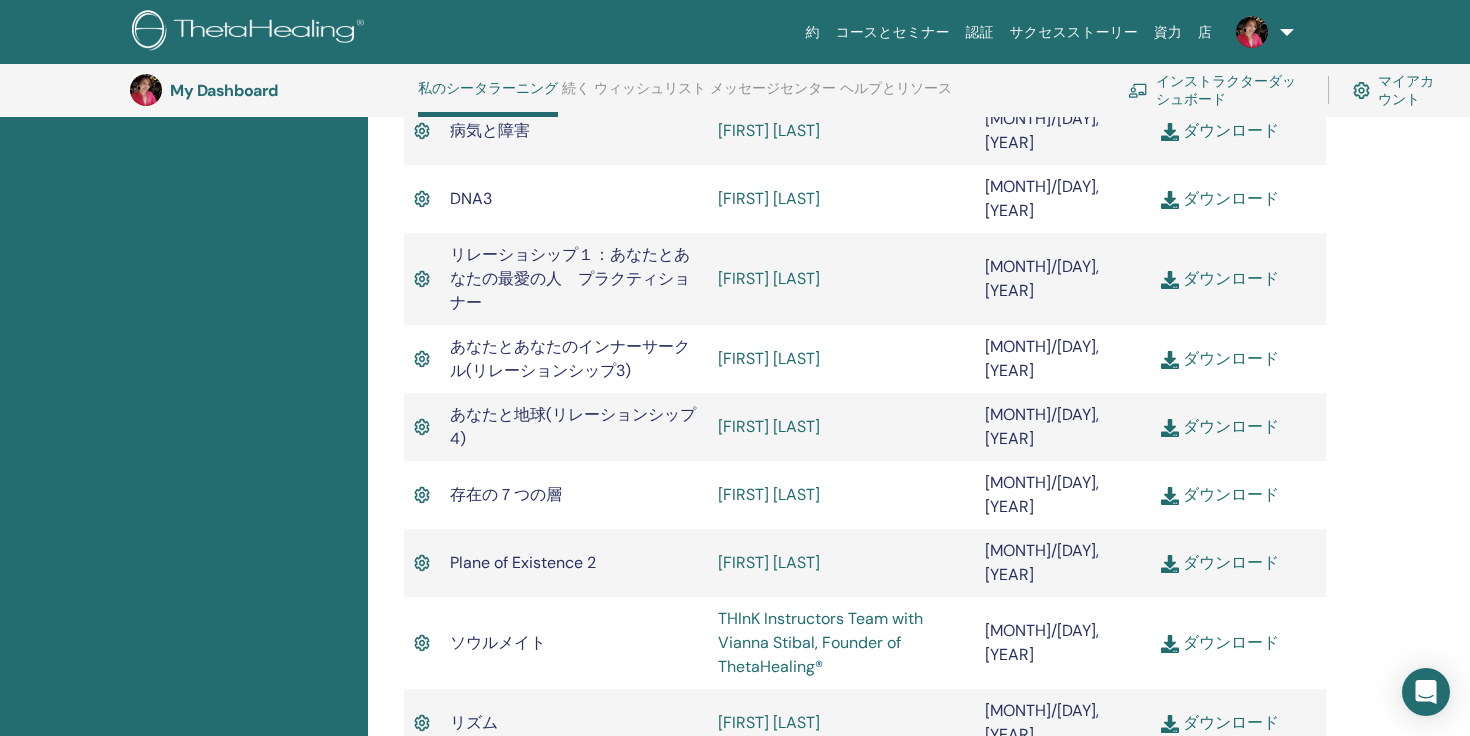 click on "[FIRST] [LAST]" at bounding box center [769, 494] 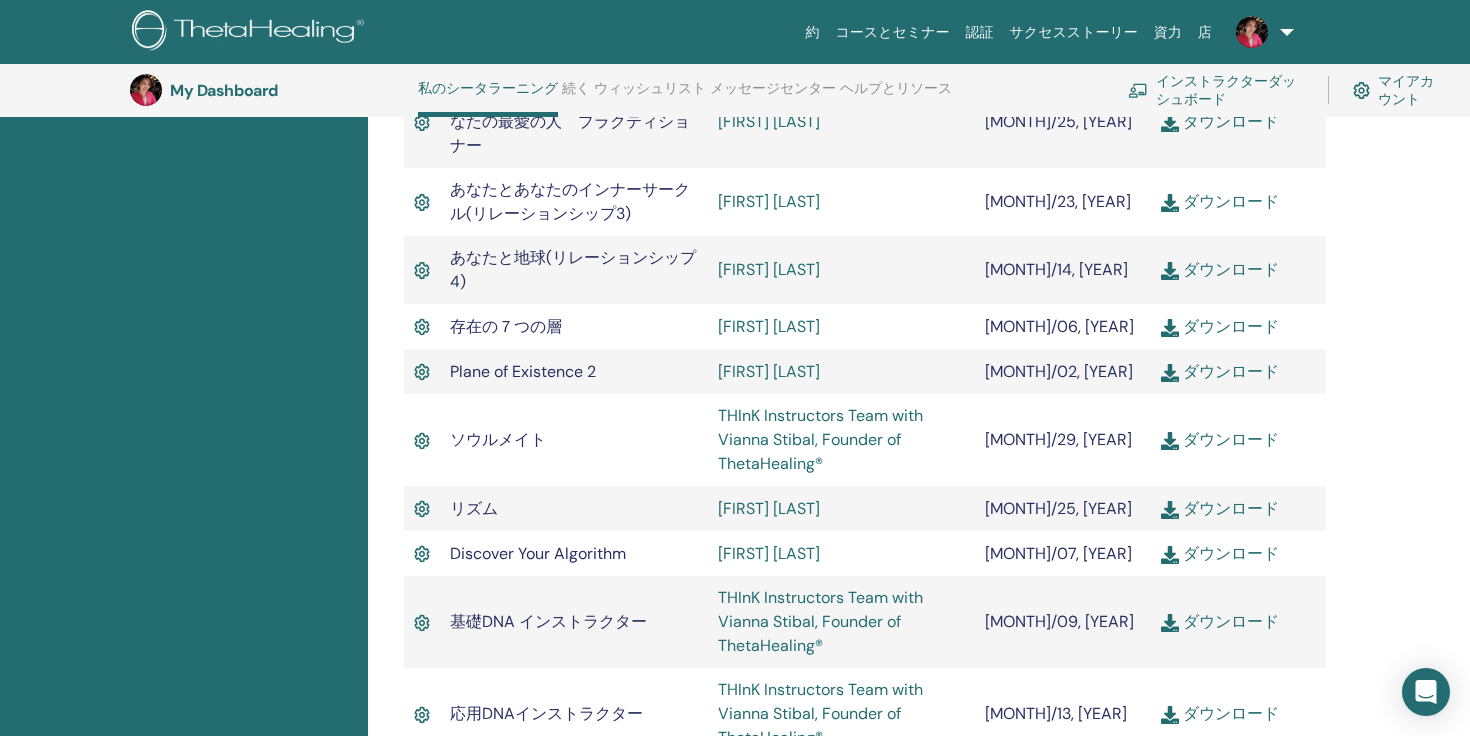 scroll, scrollTop: 1502, scrollLeft: 0, axis: vertical 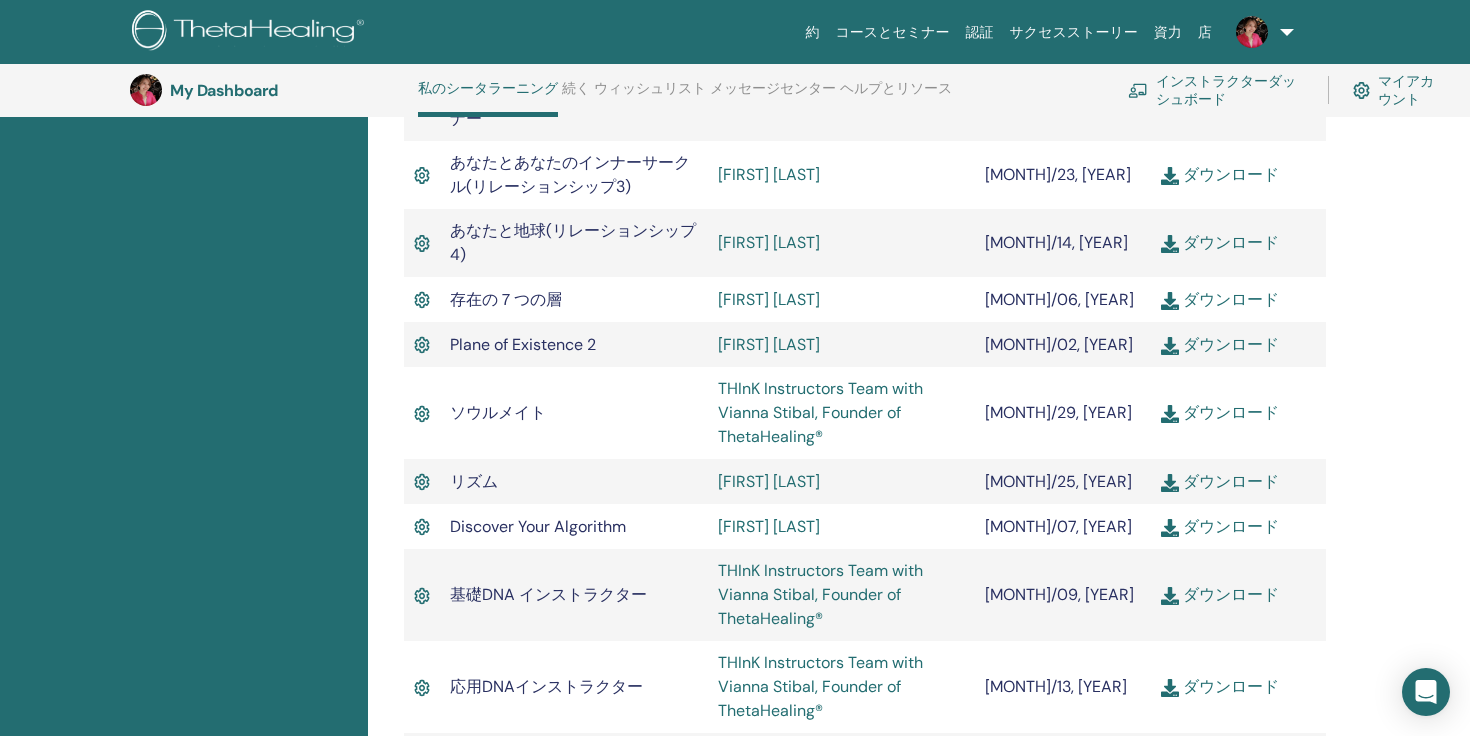 click on "[FIRST] [LAST]" at bounding box center (769, 242) 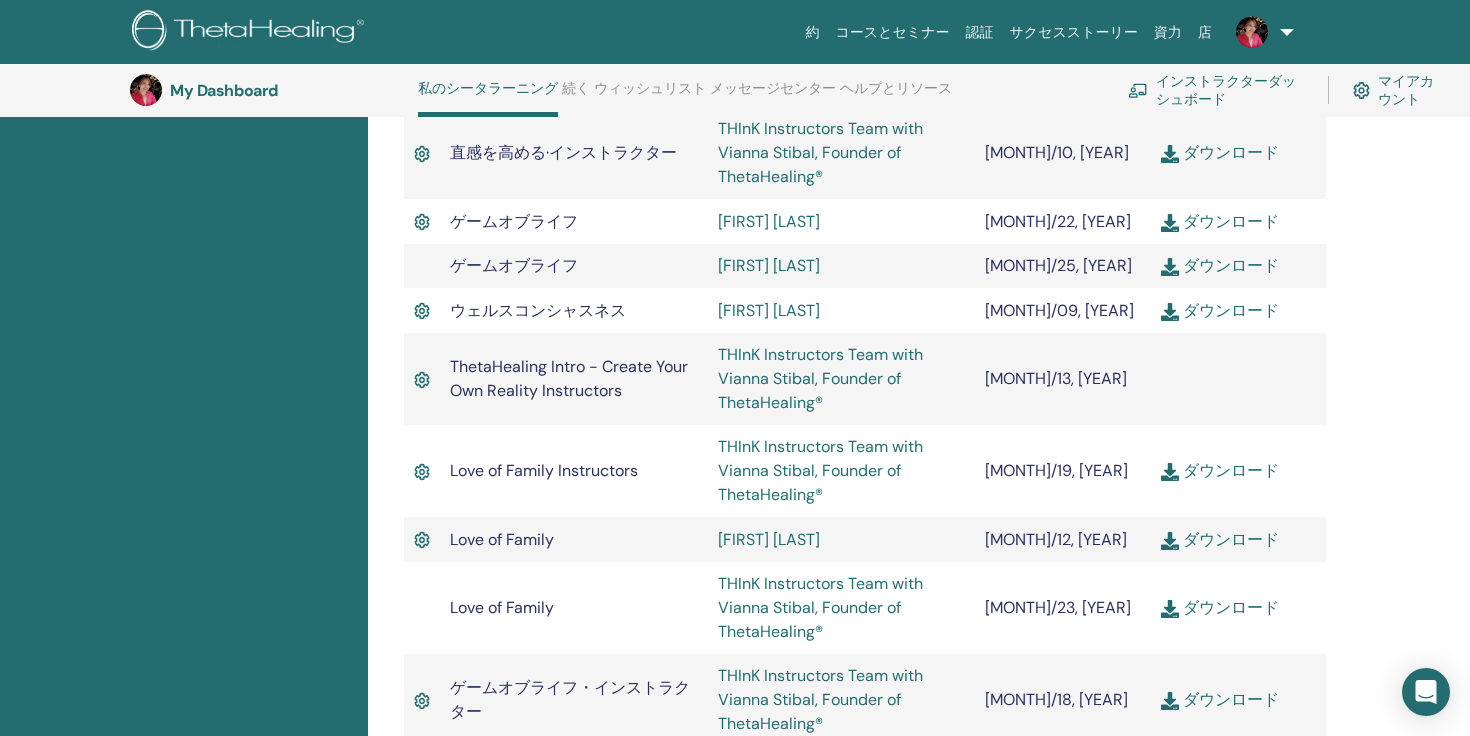 scroll, scrollTop: 2297, scrollLeft: 0, axis: vertical 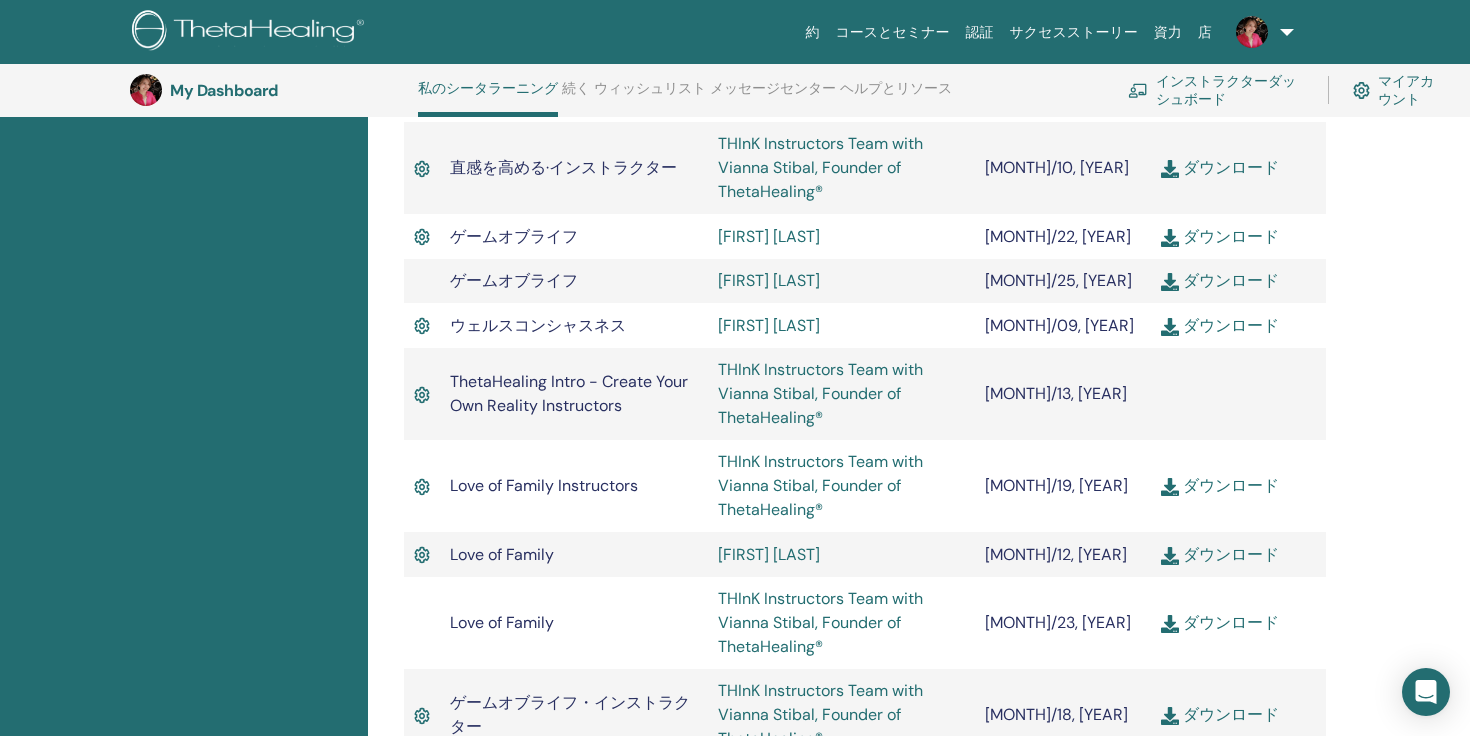 click on "Mark Anthony" at bounding box center [769, 325] 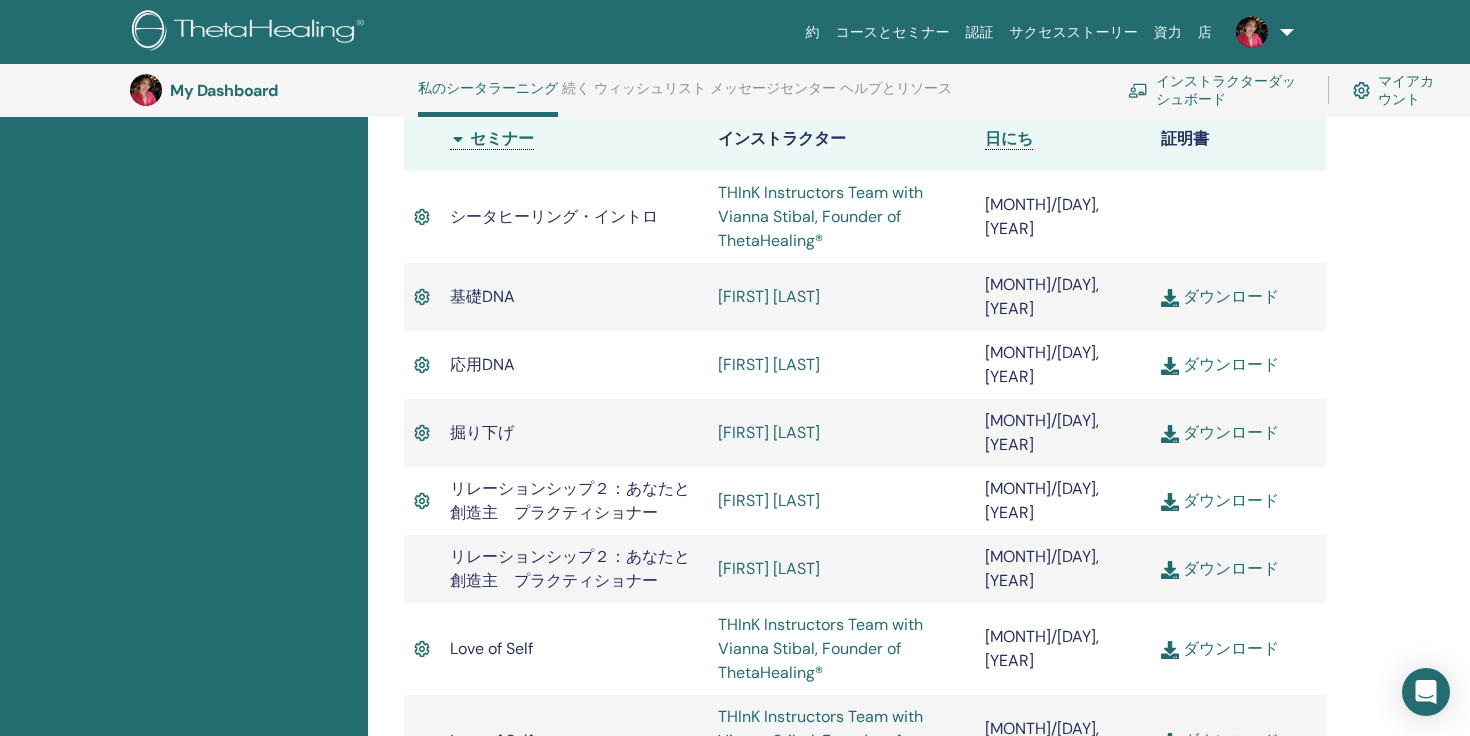 scroll, scrollTop: 0, scrollLeft: 0, axis: both 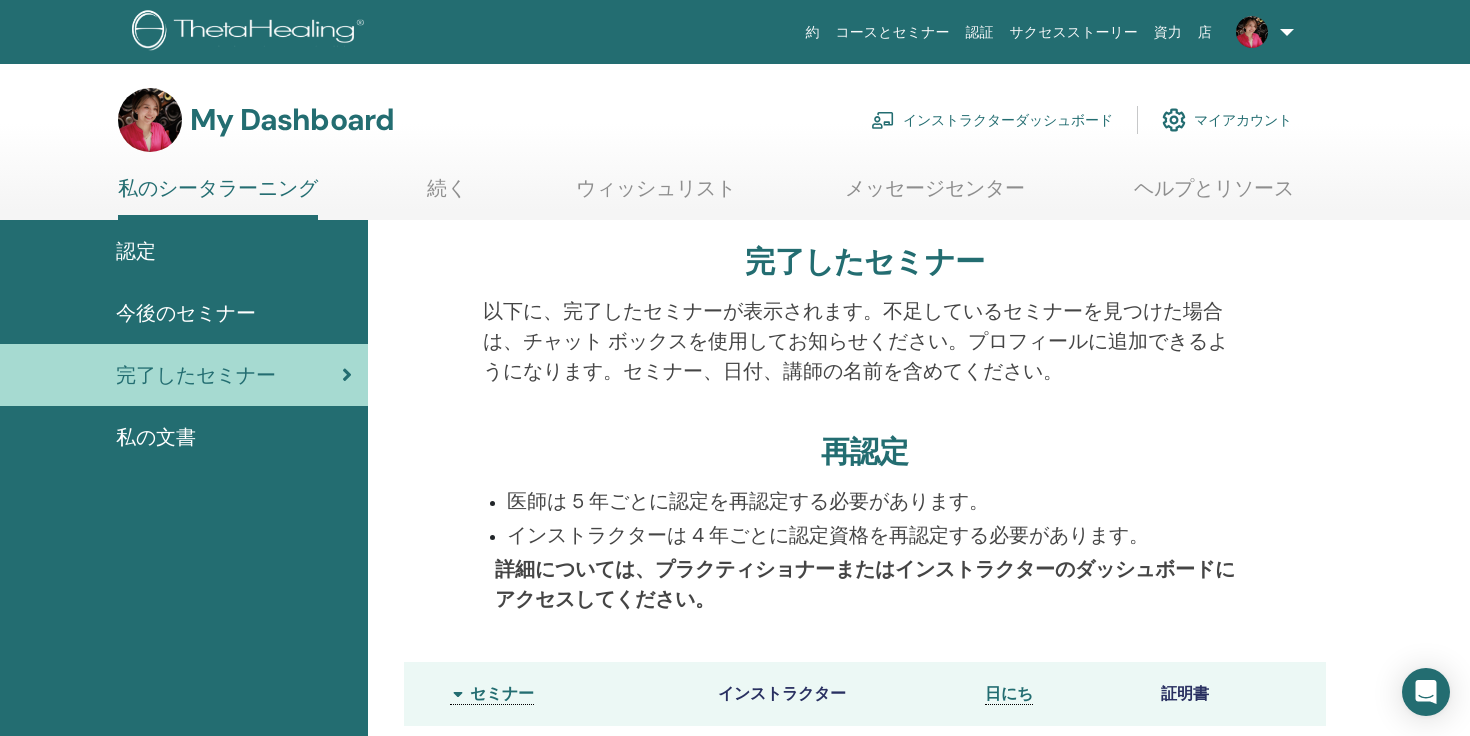 click on "インストラクターダッシュボード" at bounding box center (992, 120) 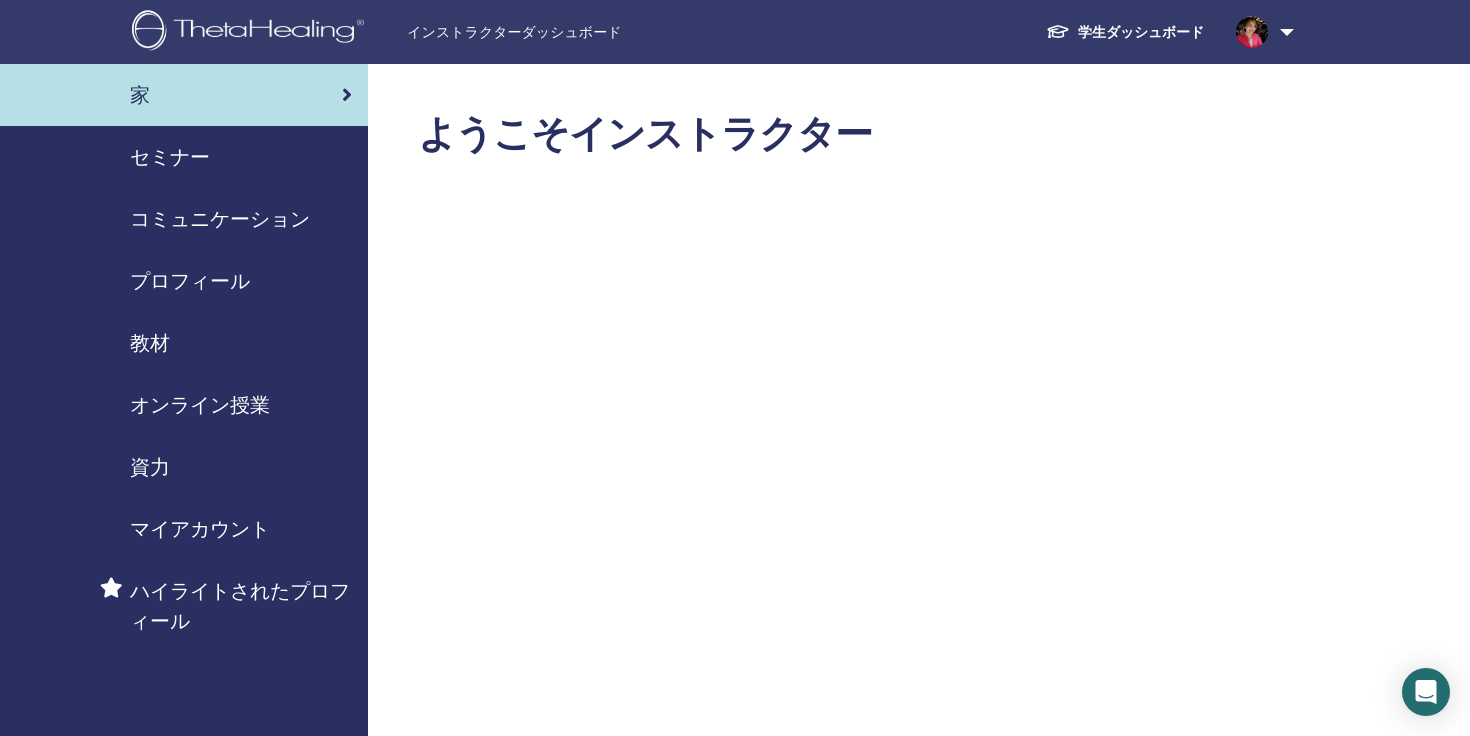 scroll, scrollTop: 0, scrollLeft: 0, axis: both 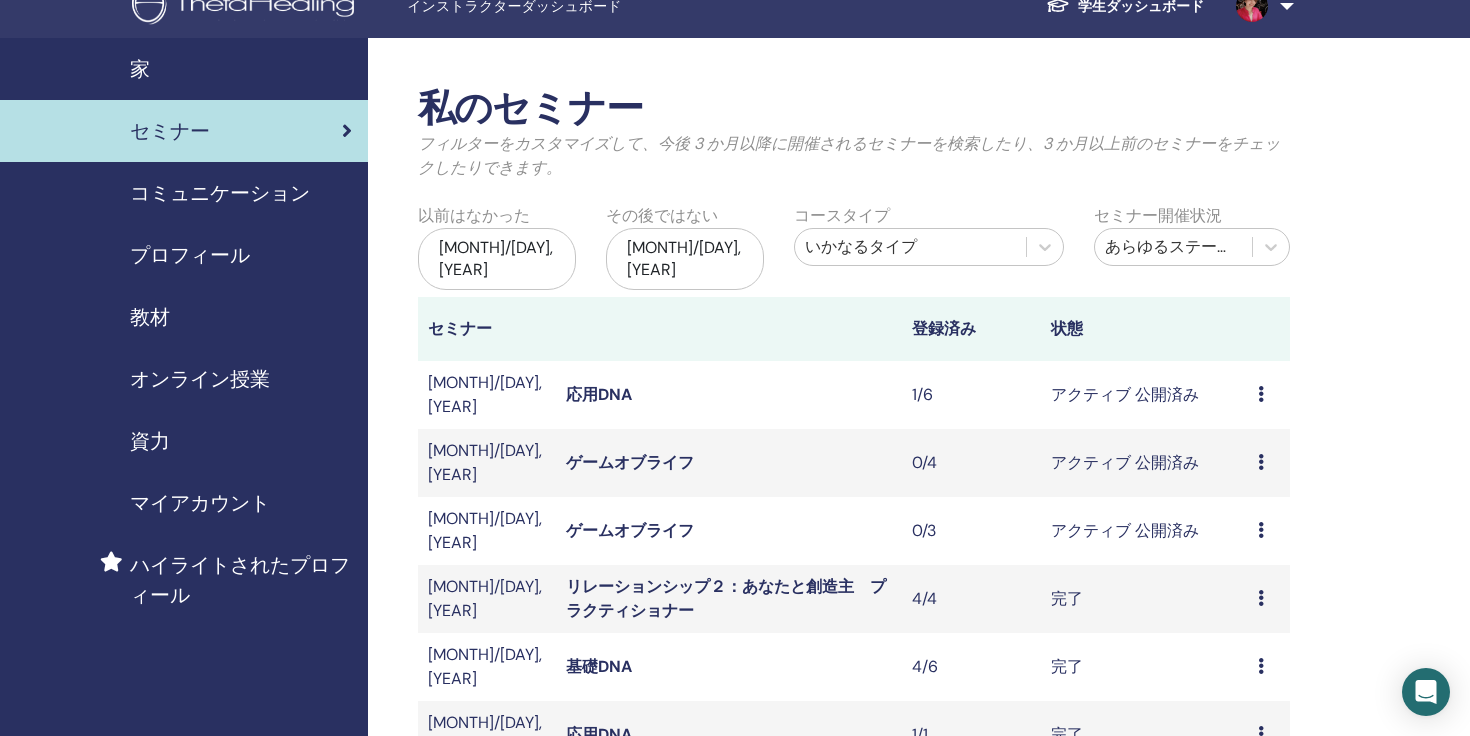 click on "ゲームオブライフ" at bounding box center (630, 462) 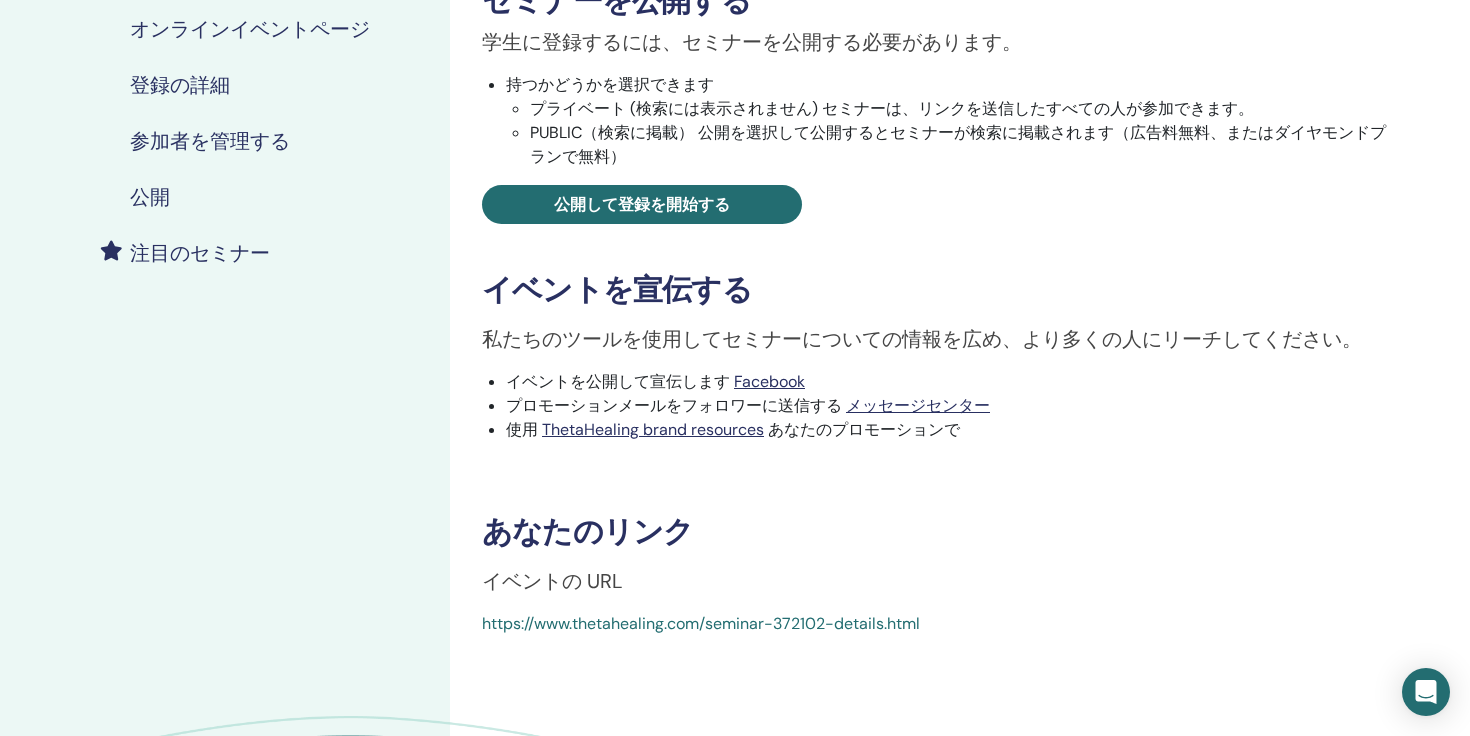 scroll, scrollTop: 645, scrollLeft: 0, axis: vertical 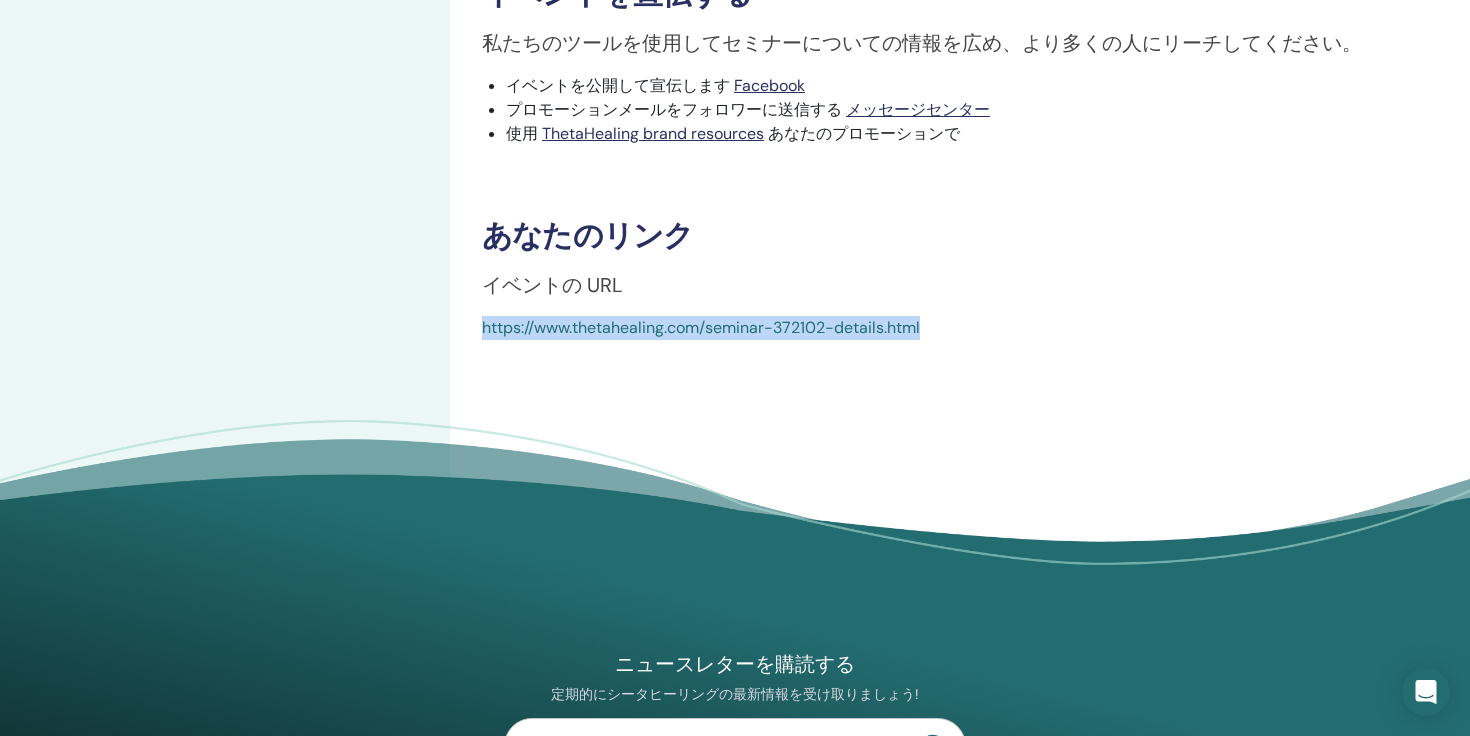 drag, startPoint x: 939, startPoint y: 332, endPoint x: 484, endPoint y: 324, distance: 455.0703 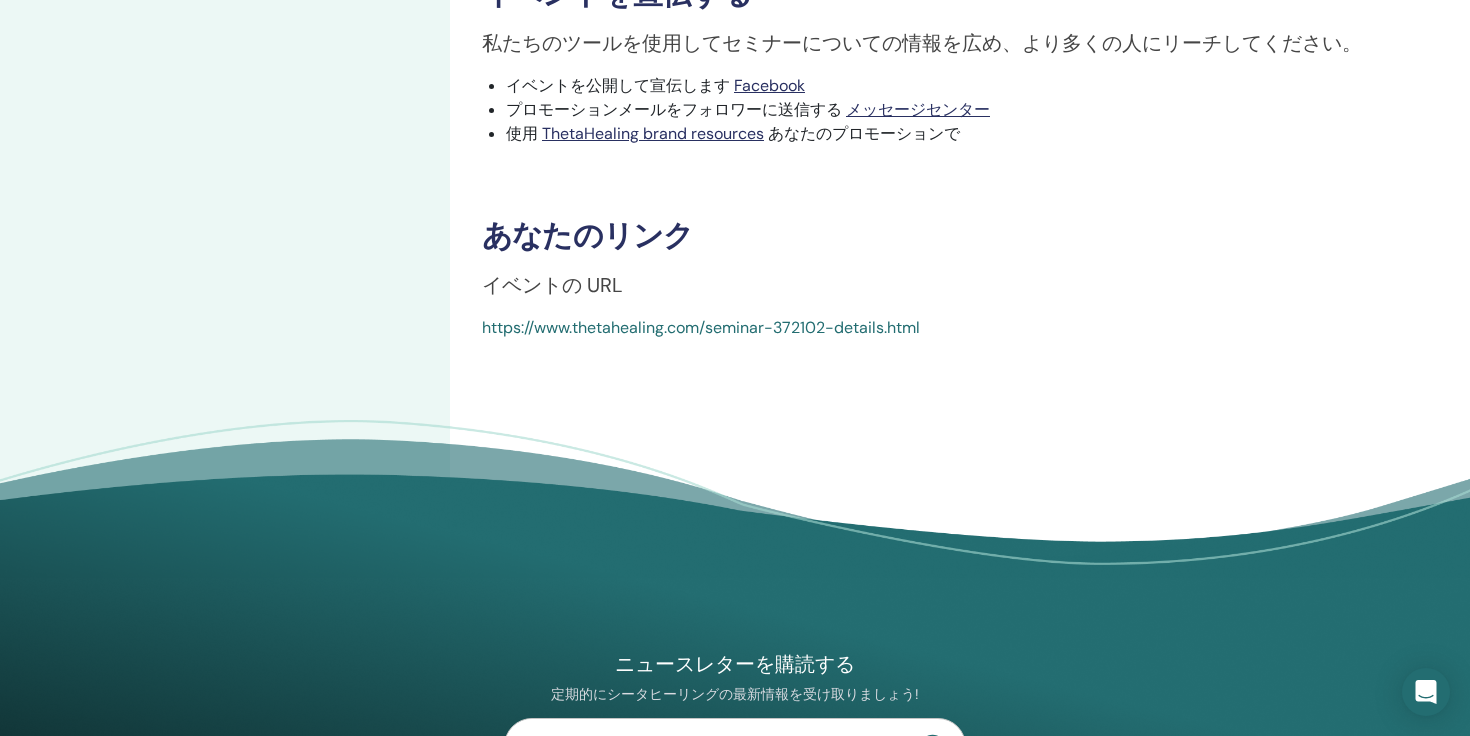 click on "https://www.thetahealing.com/seminar-372102-details.html" at bounding box center [701, 327] 